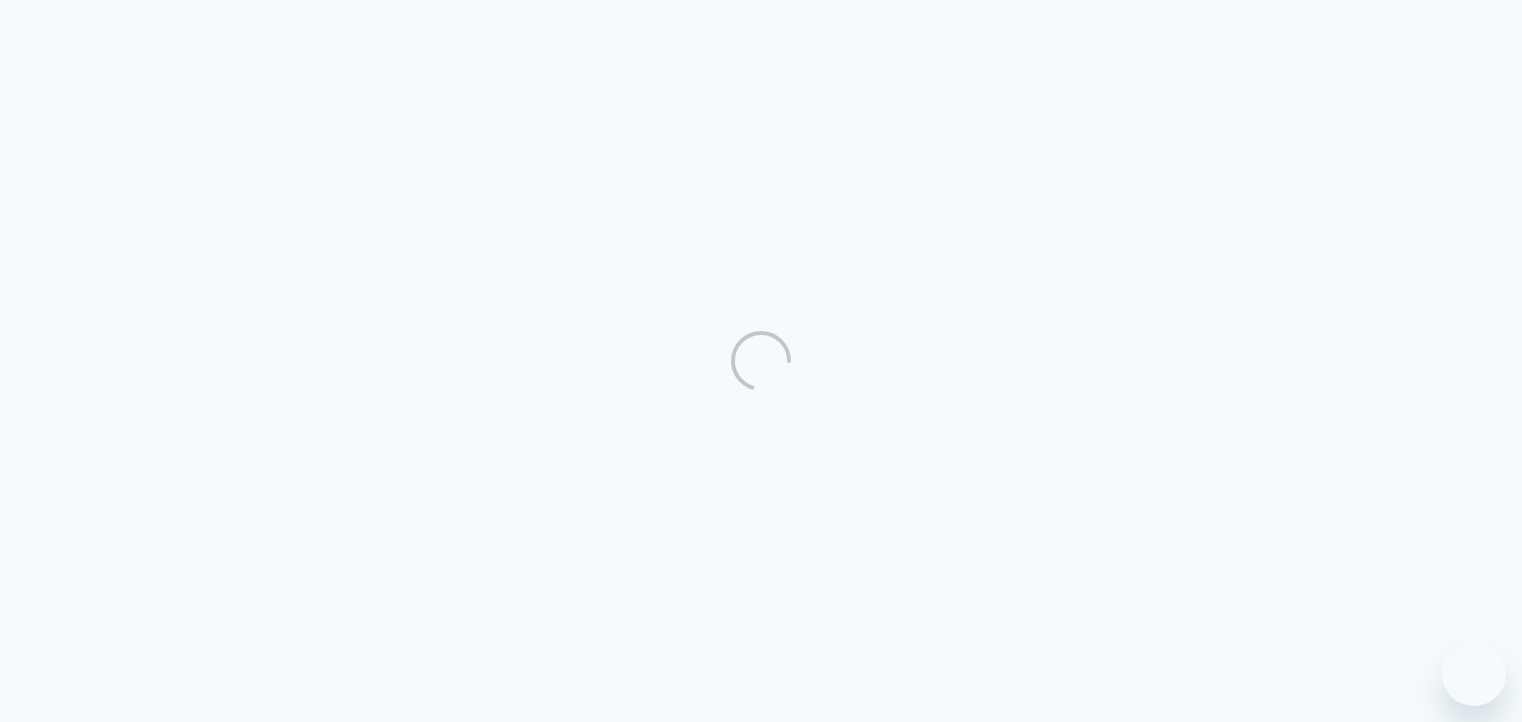 scroll, scrollTop: 0, scrollLeft: 0, axis: both 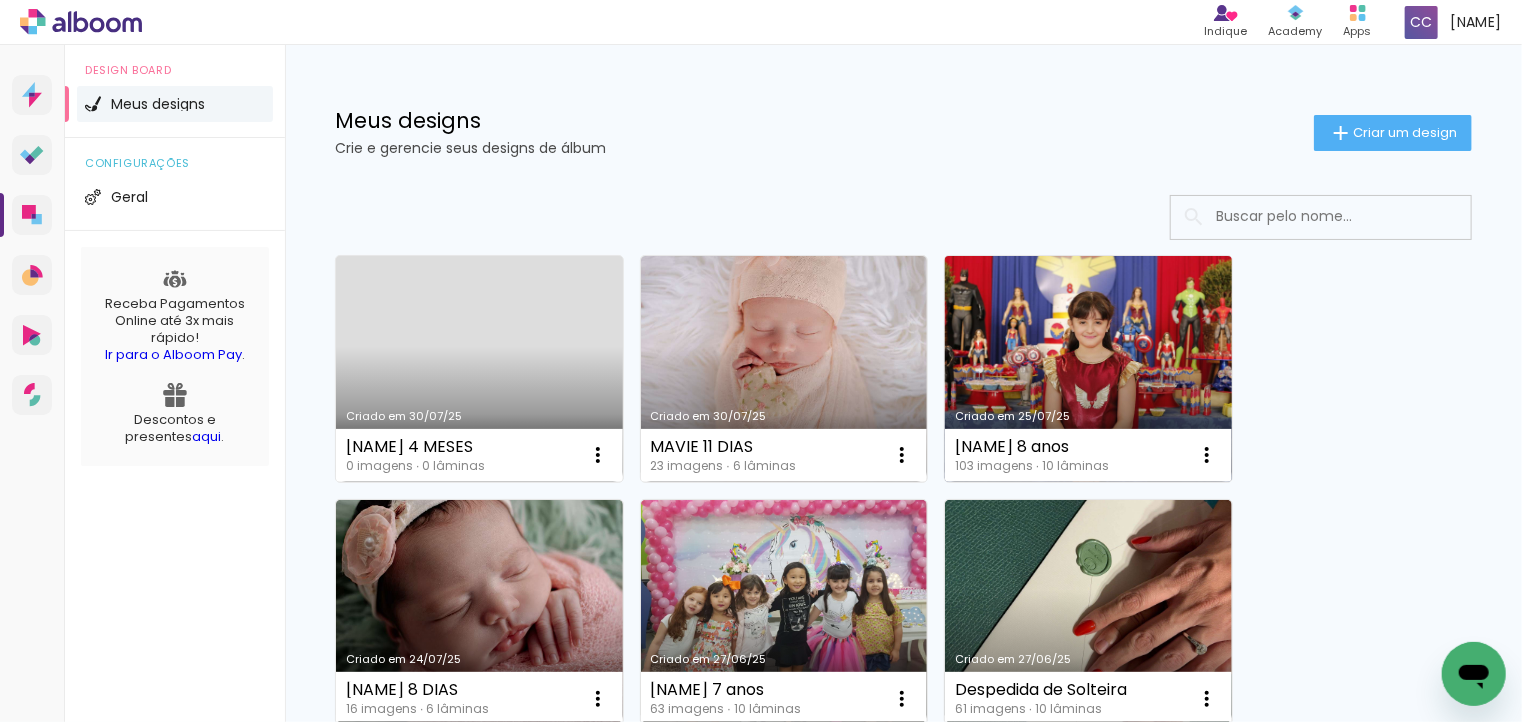 click on "Criado em 25/07/25" at bounding box center [1088, 369] 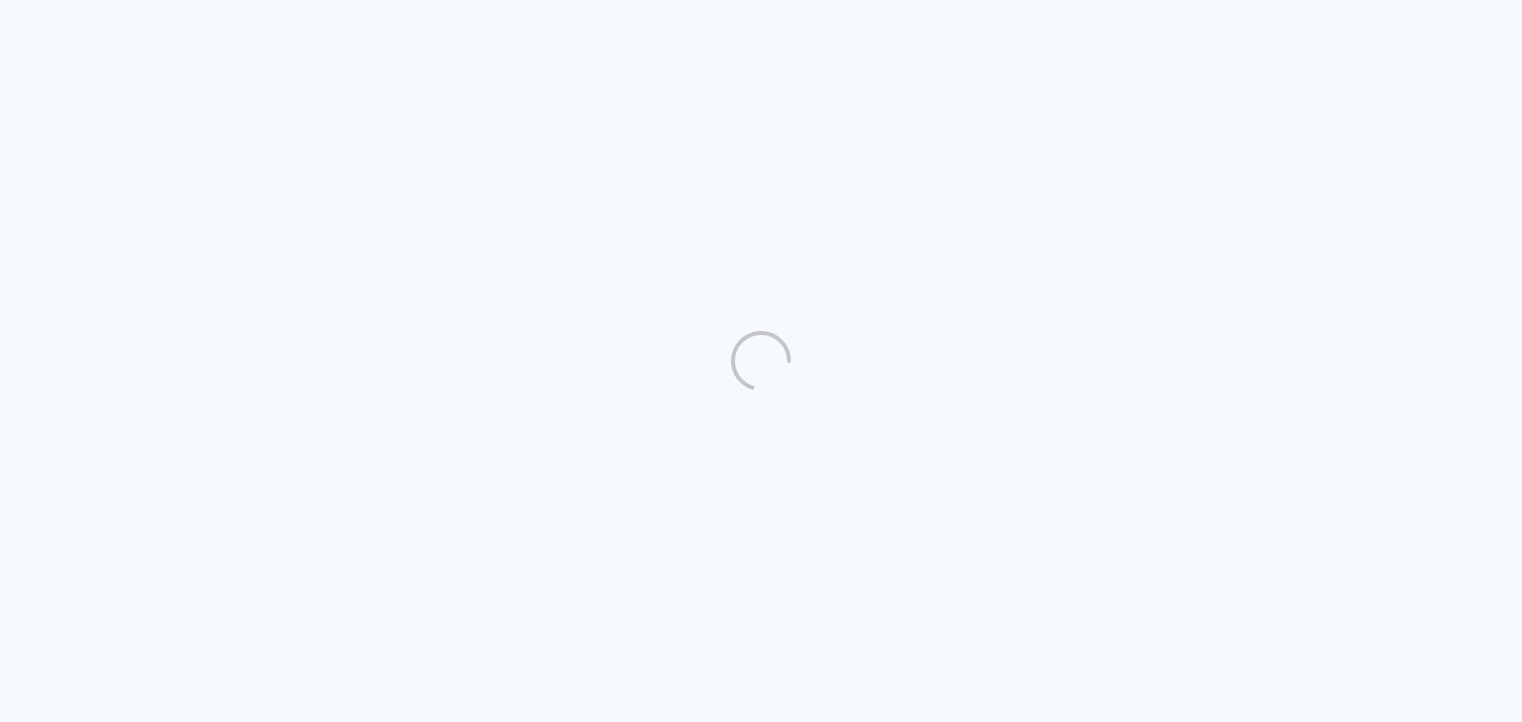 scroll, scrollTop: 0, scrollLeft: 0, axis: both 